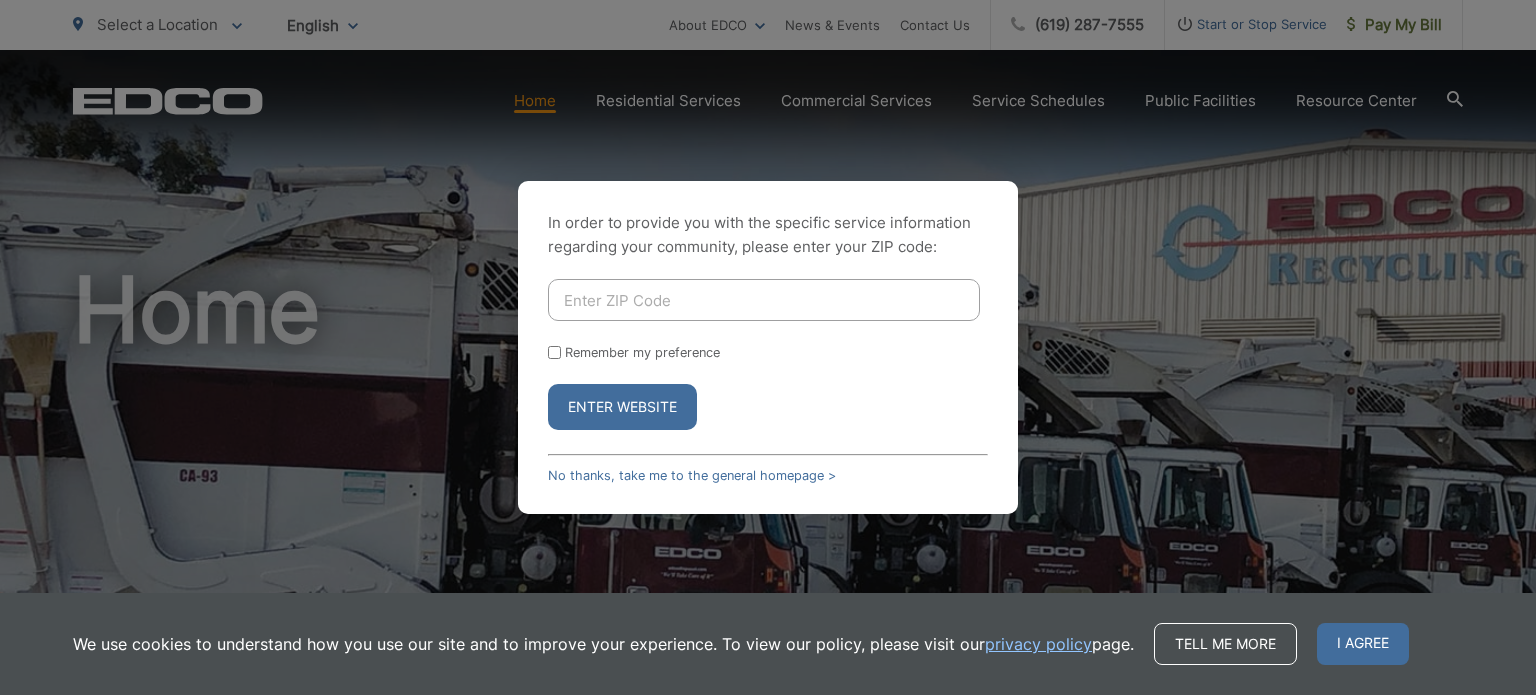 scroll, scrollTop: 0, scrollLeft: 0, axis: both 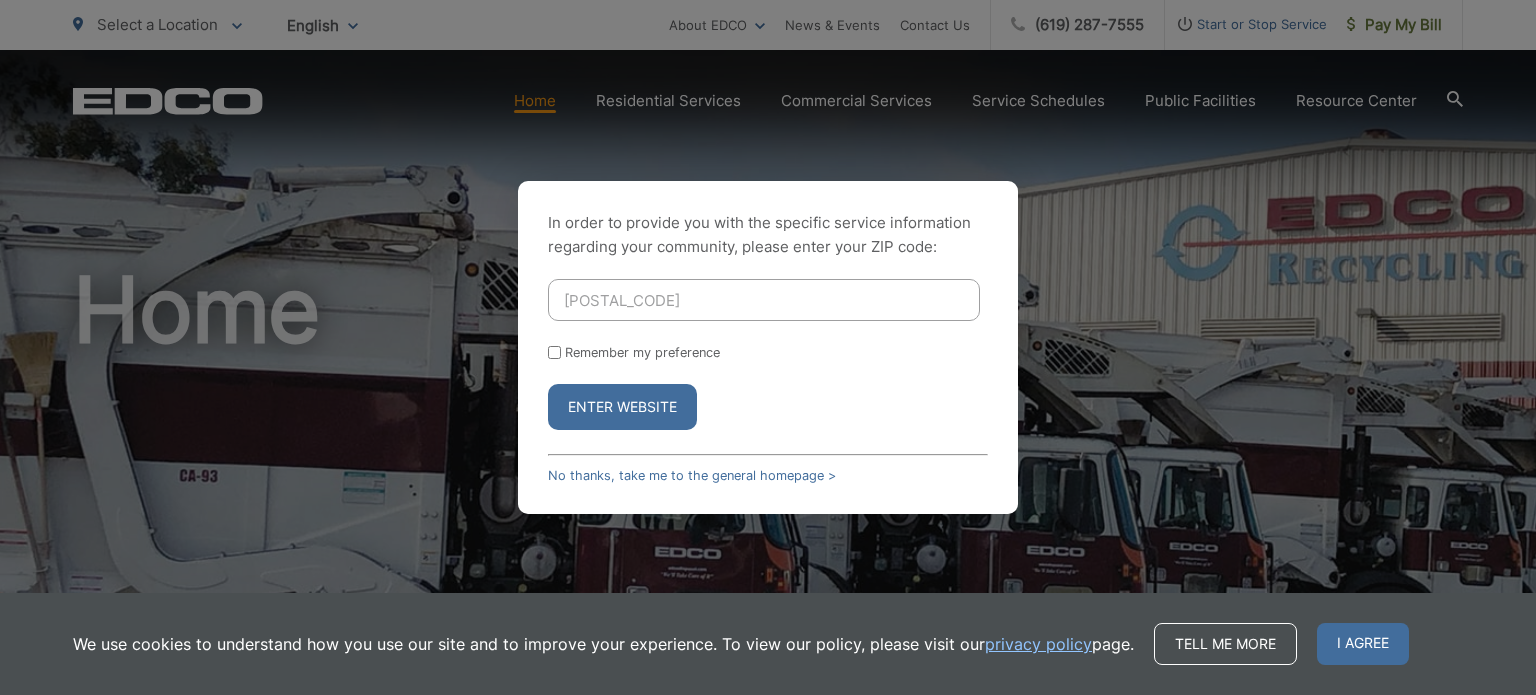 type on "91932" 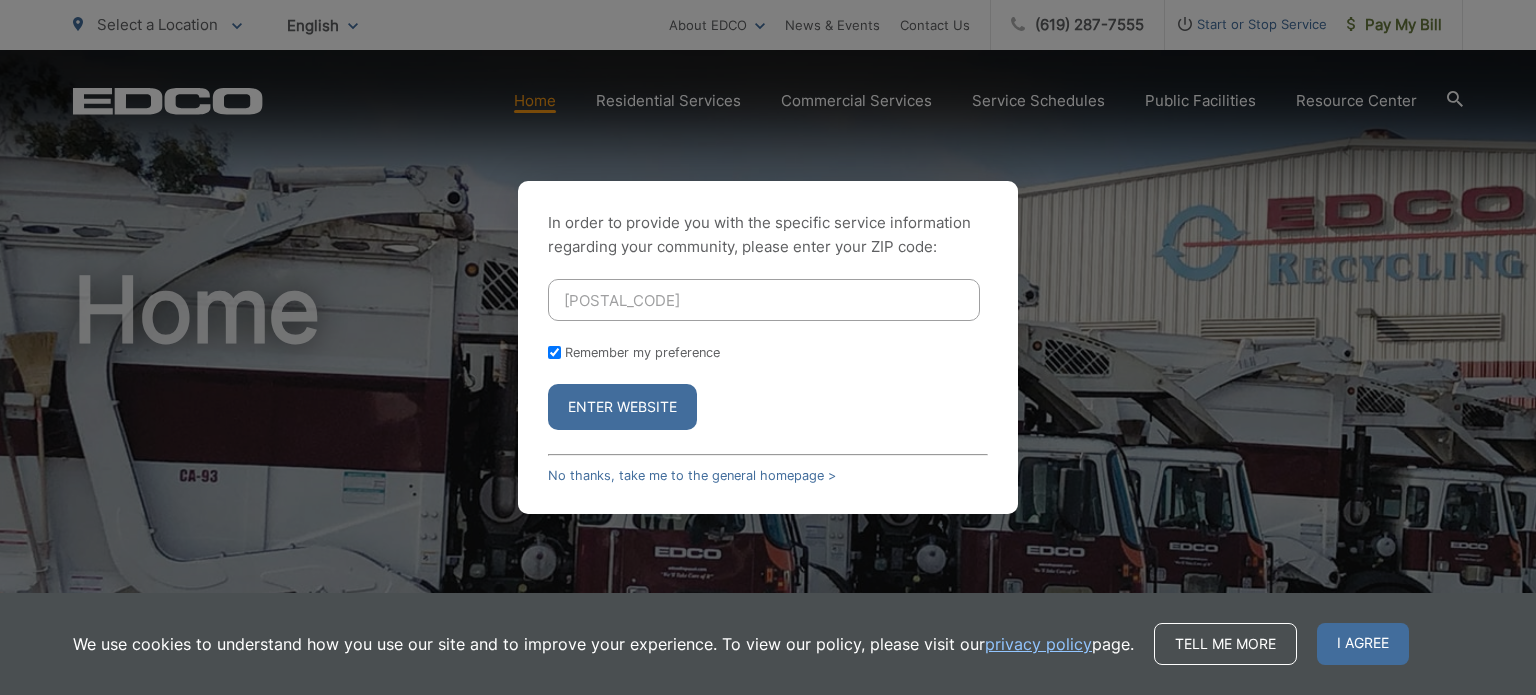 click on "Enter Website" at bounding box center [622, 407] 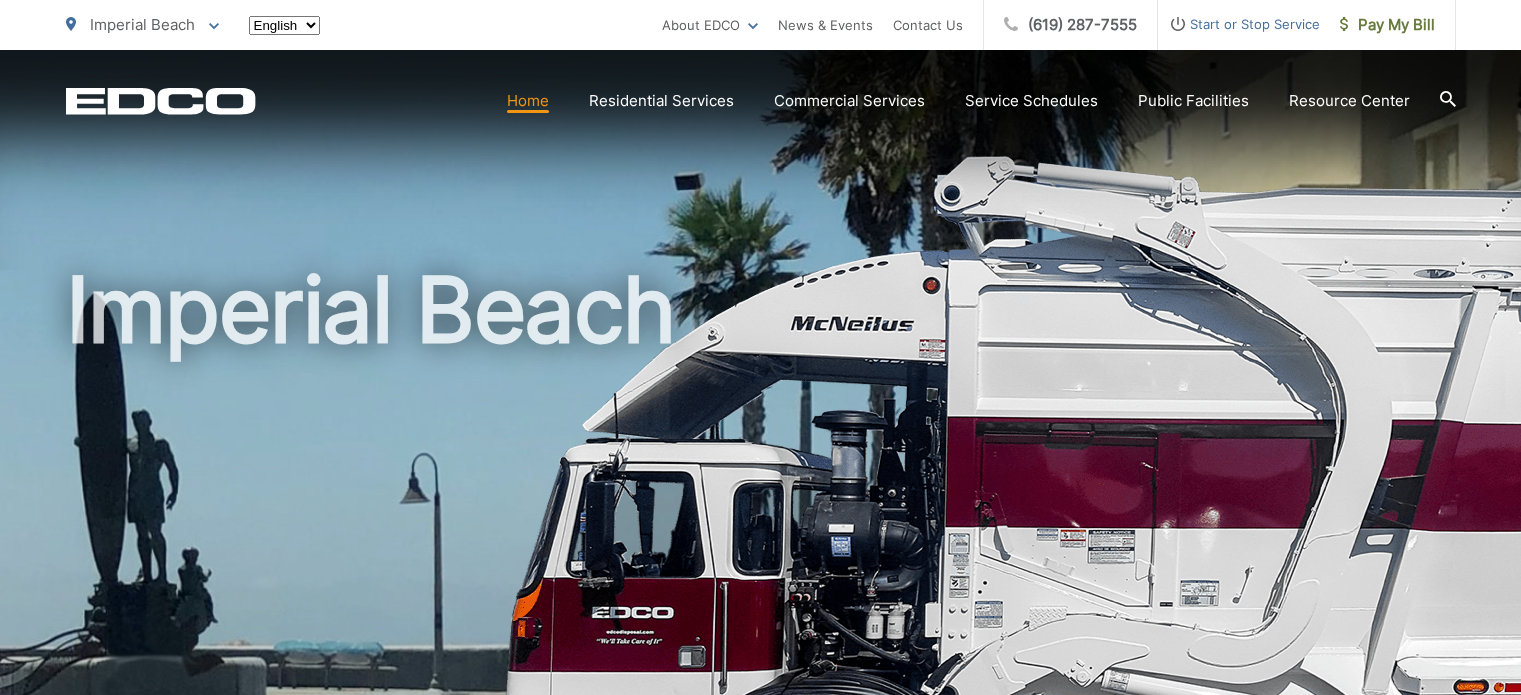 scroll, scrollTop: 0, scrollLeft: 0, axis: both 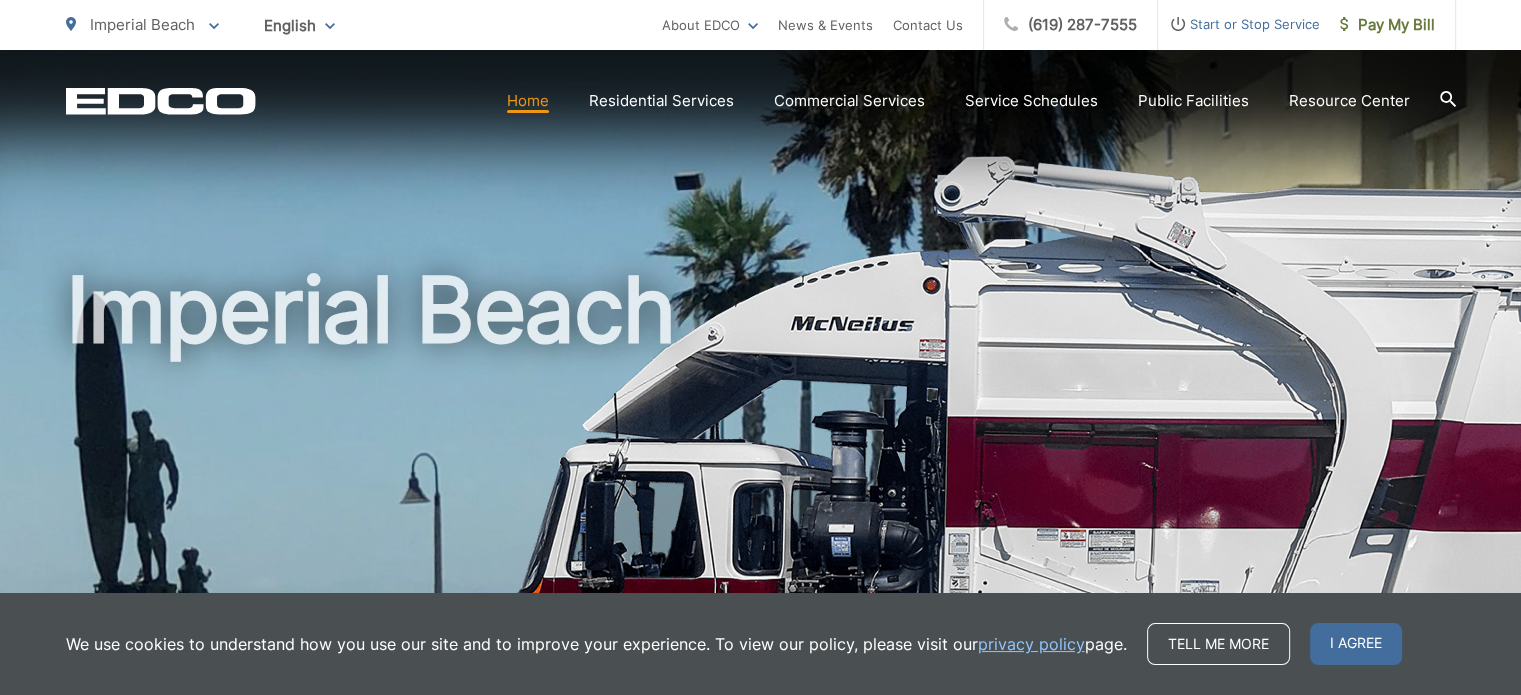 click on "Imperial Beach" at bounding box center (761, 462) 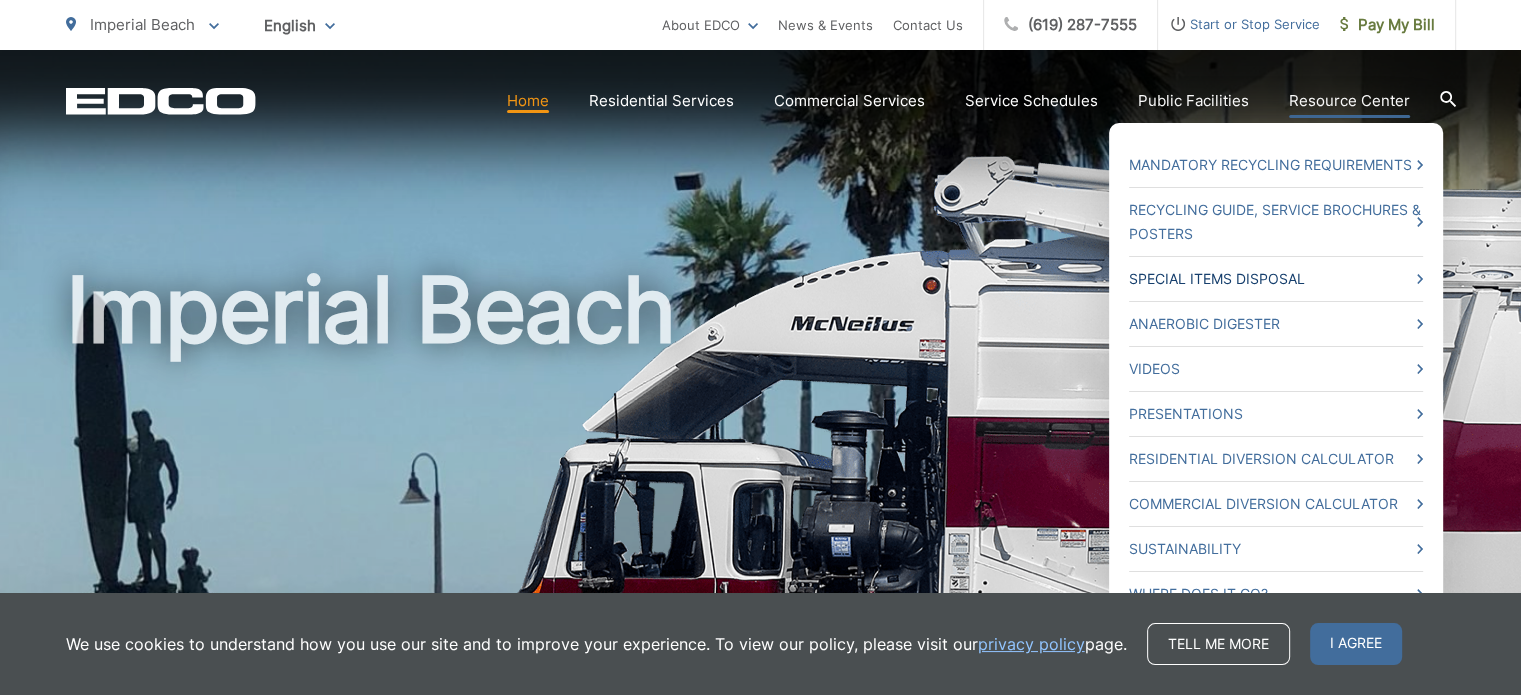 click on "Special Items Disposal" at bounding box center (1276, 279) 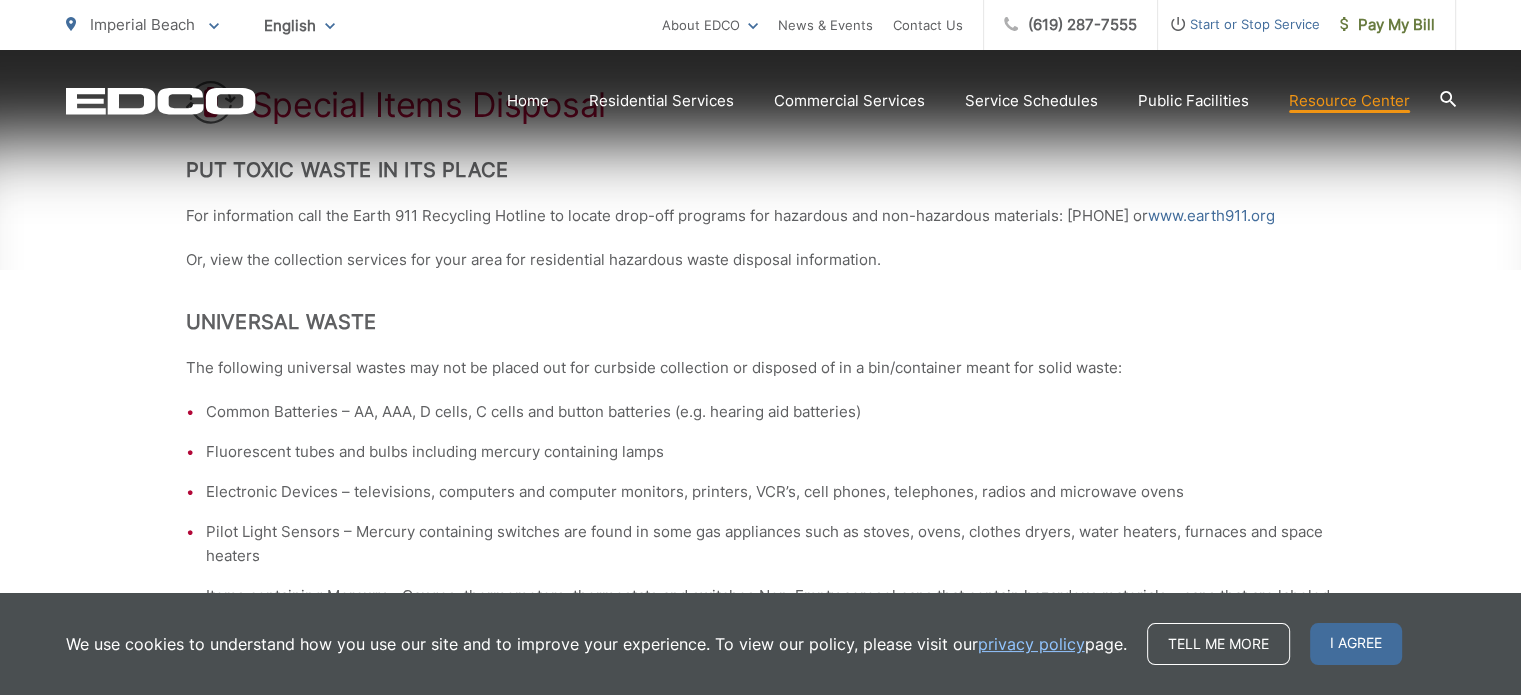 scroll, scrollTop: 440, scrollLeft: 0, axis: vertical 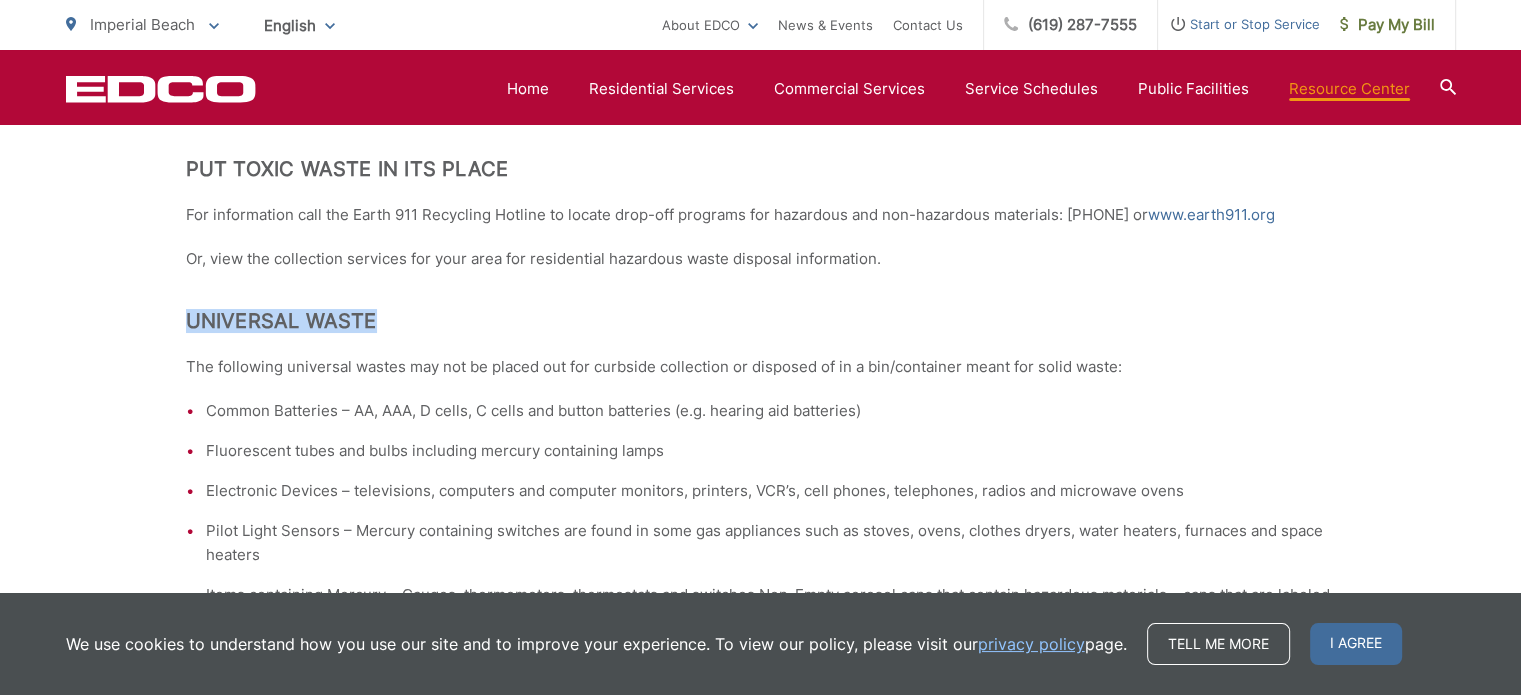 drag, startPoint x: 0, startPoint y: 0, endPoint x: 1234, endPoint y: 315, distance: 1273.5702 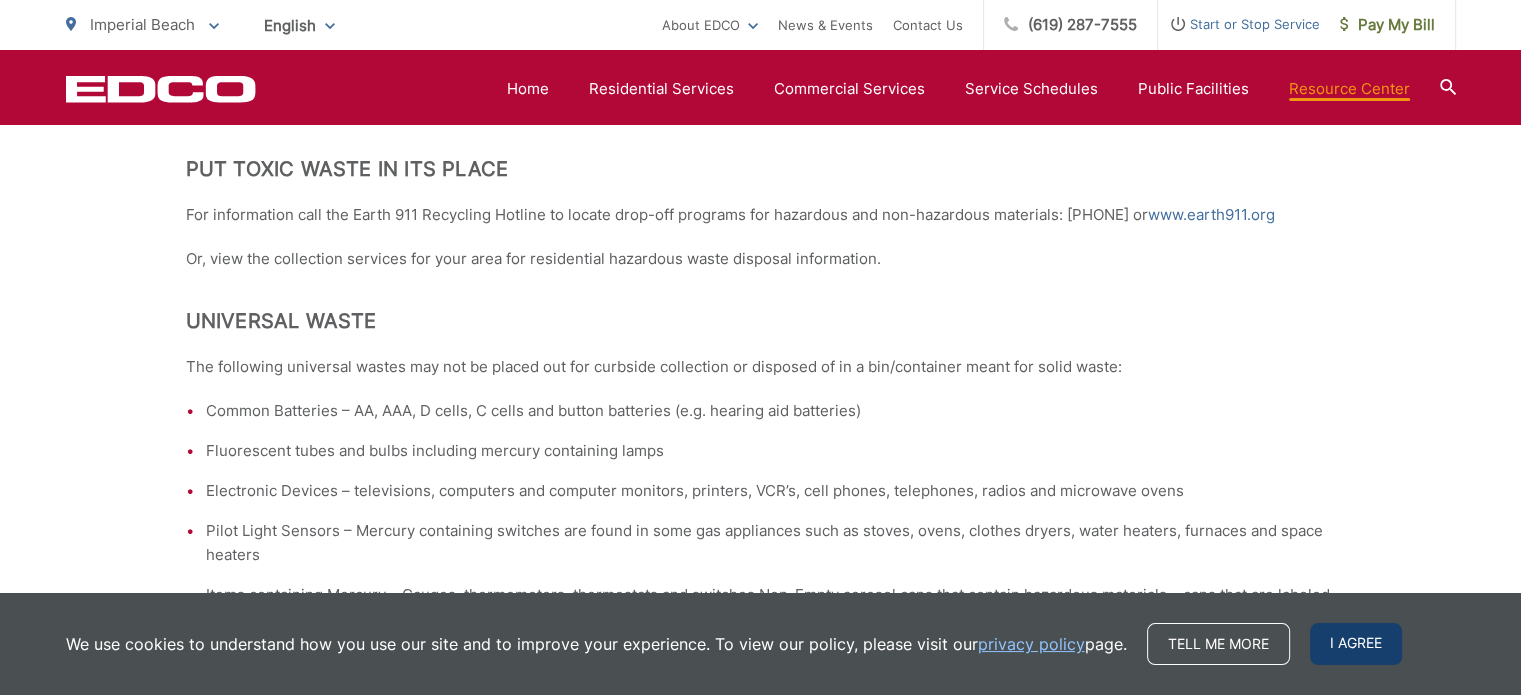 click on "I agree" at bounding box center (1356, 644) 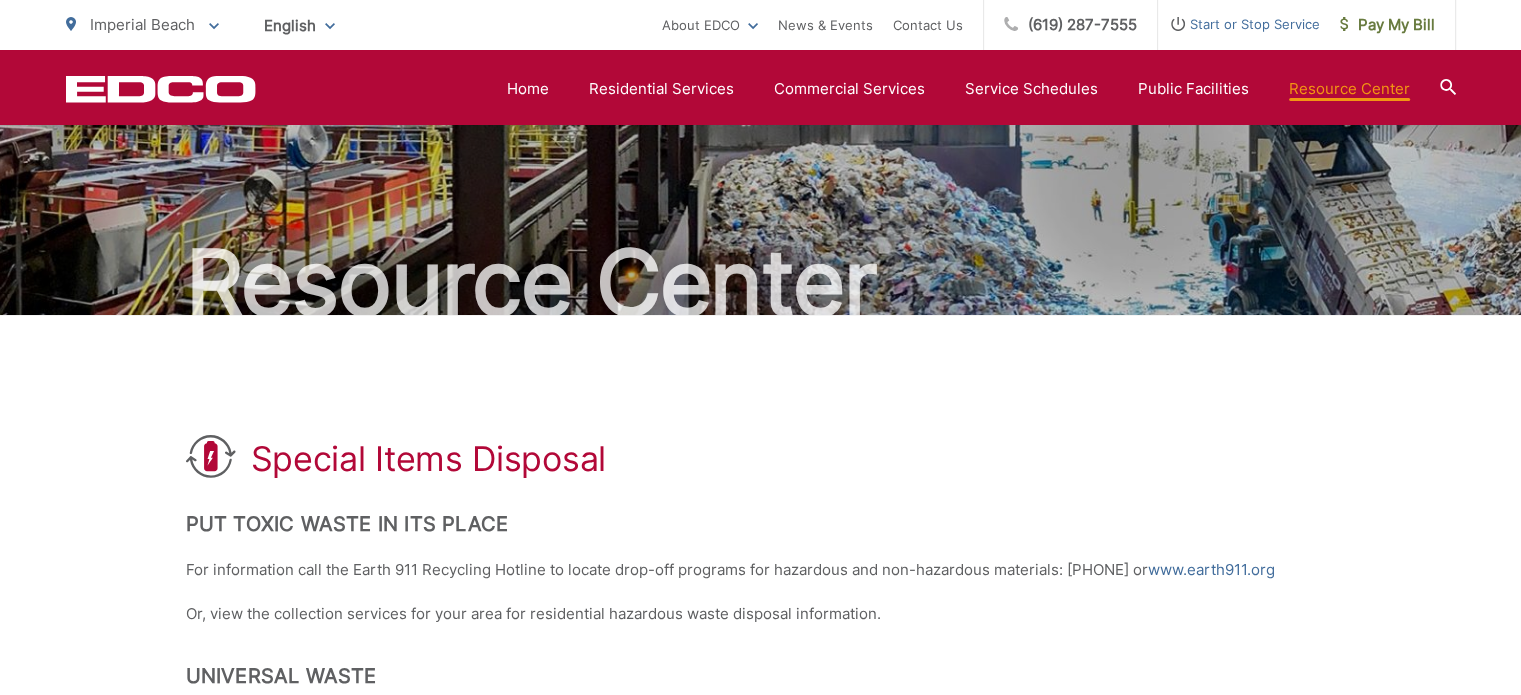 scroll, scrollTop: 0, scrollLeft: 0, axis: both 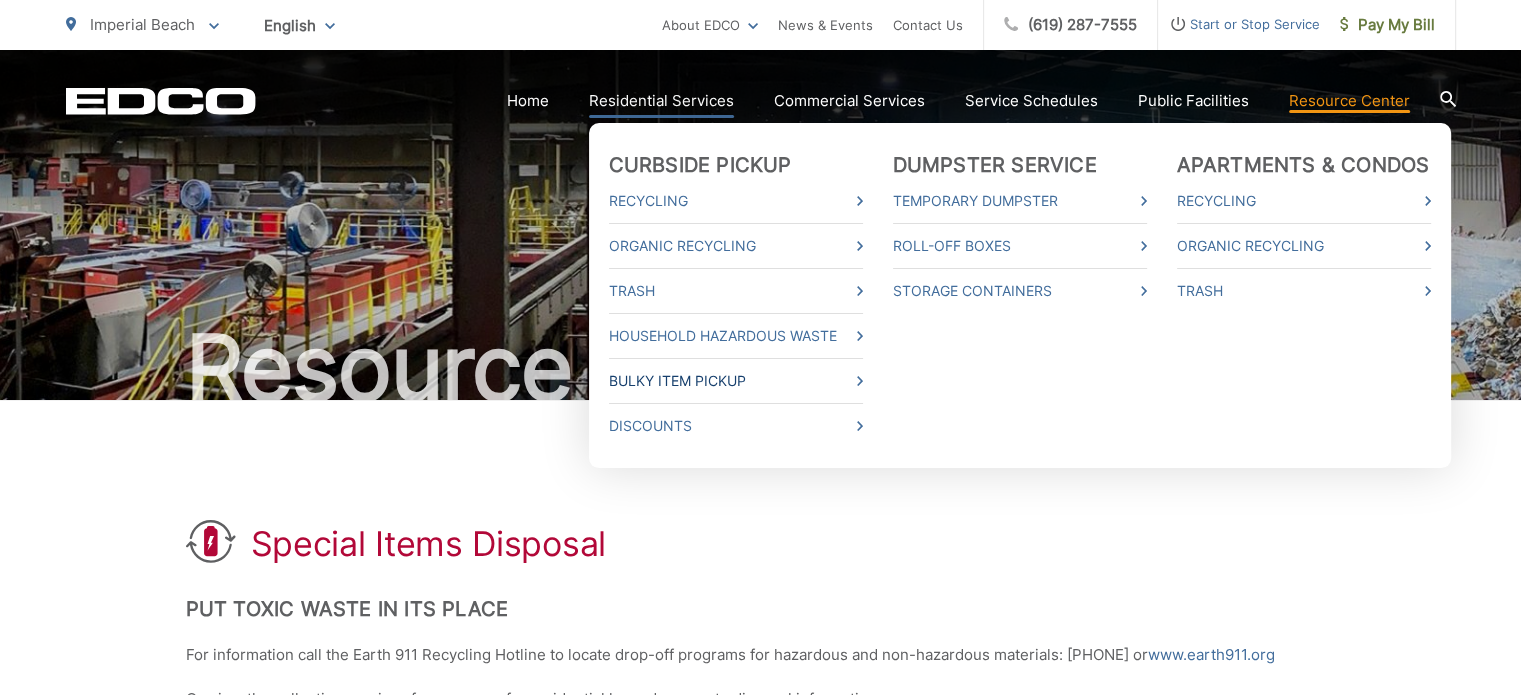 click on "Bulky Item Pickup" at bounding box center (736, 381) 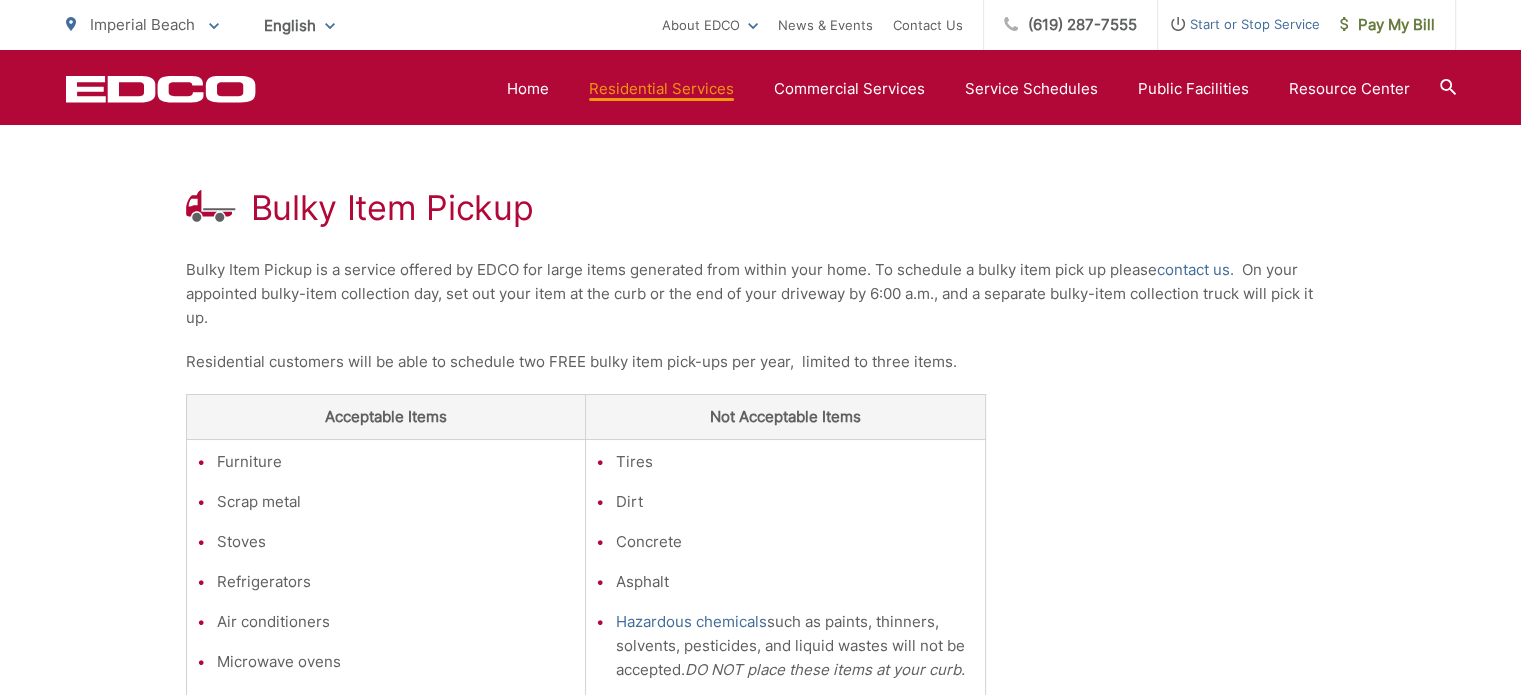 scroll, scrollTop: 331, scrollLeft: 0, axis: vertical 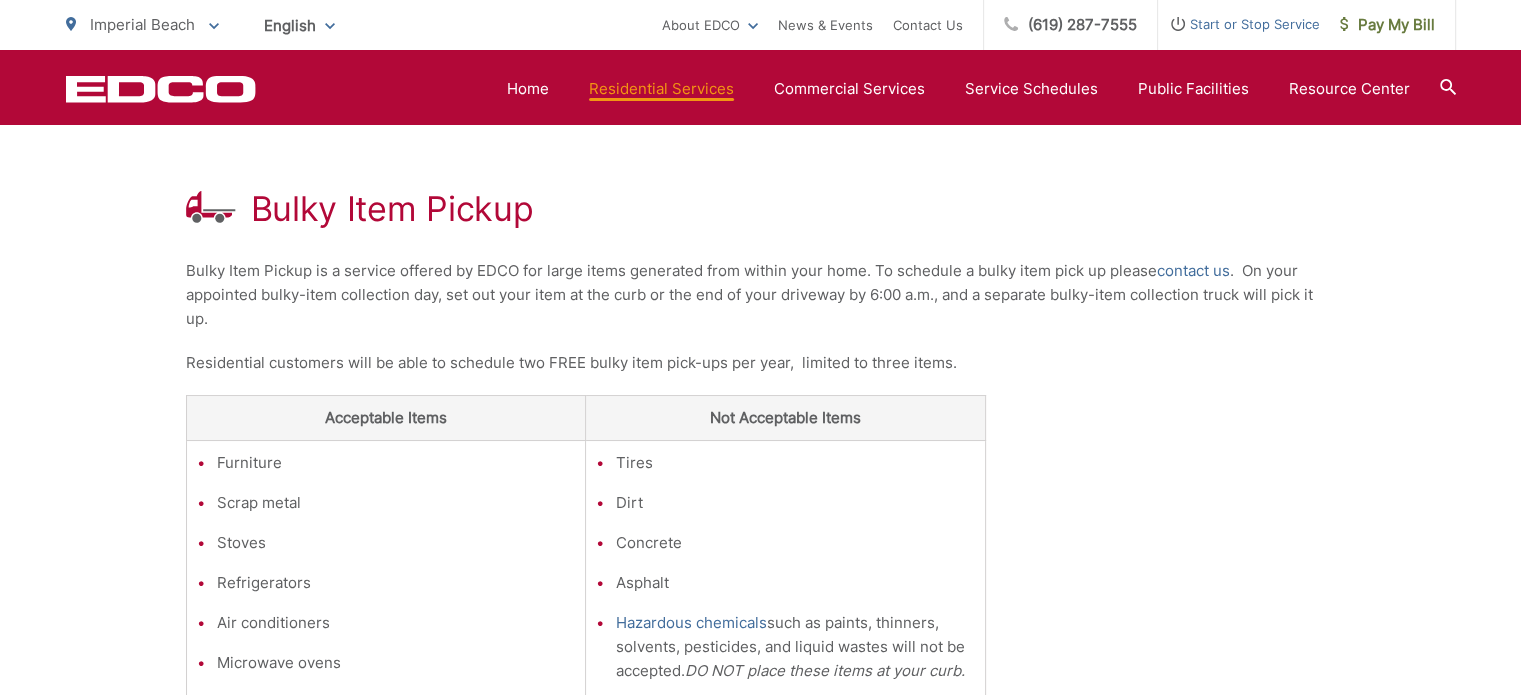 click 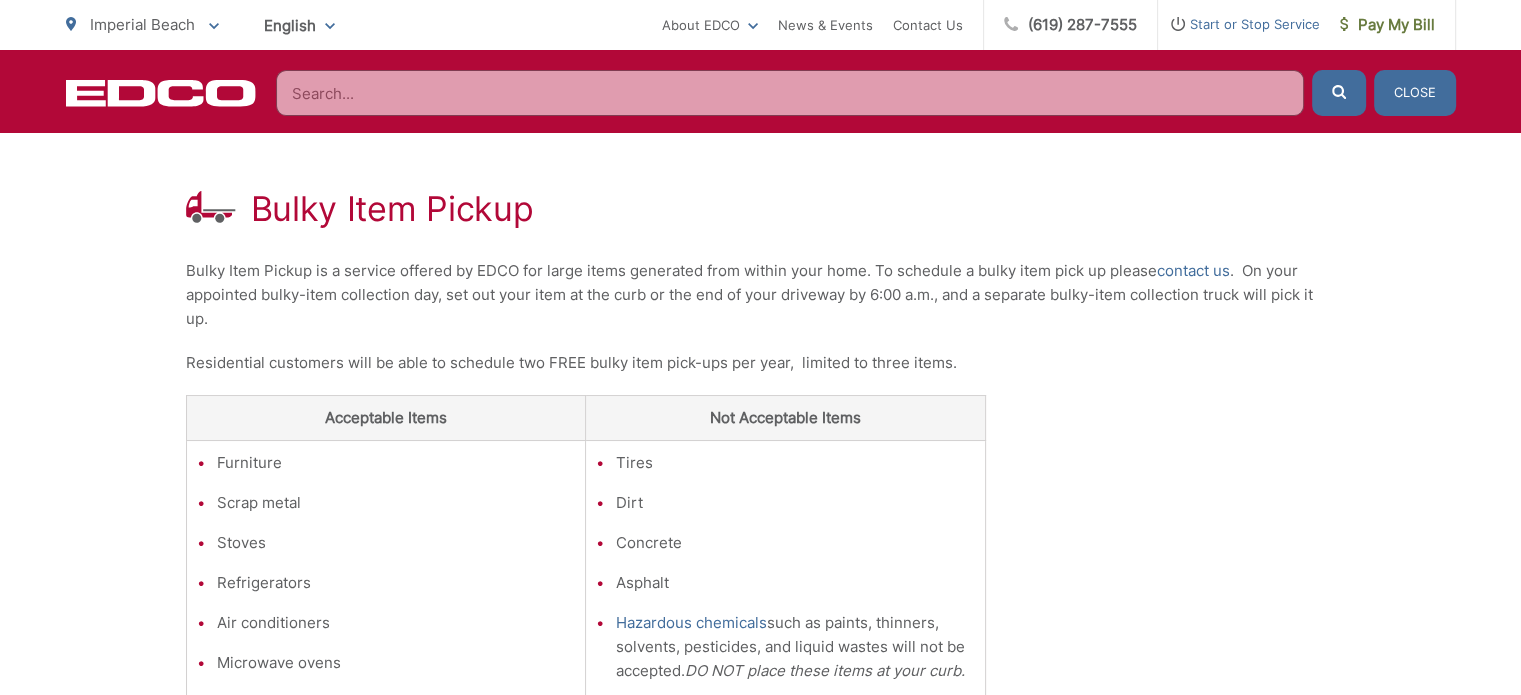 click at bounding box center [790, 93] 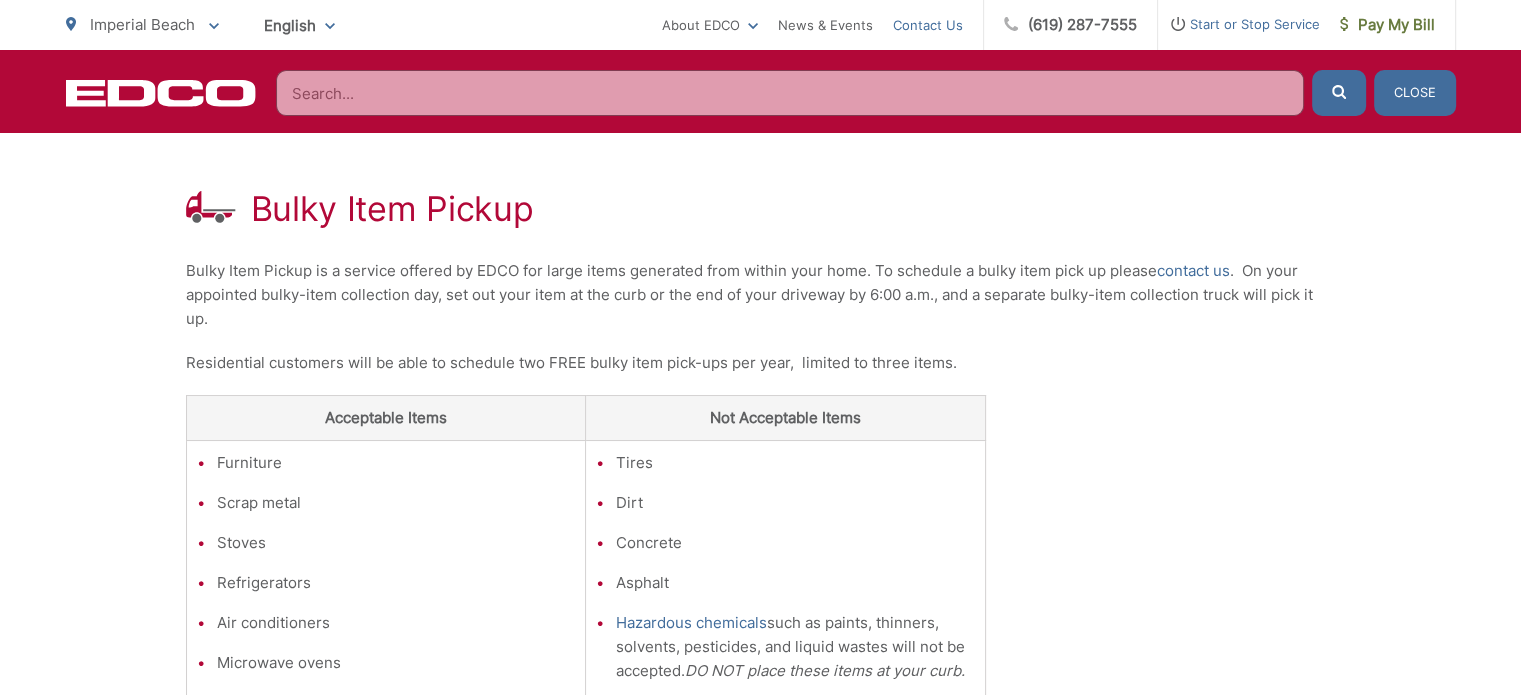 click on "Contact Us" at bounding box center [928, 25] 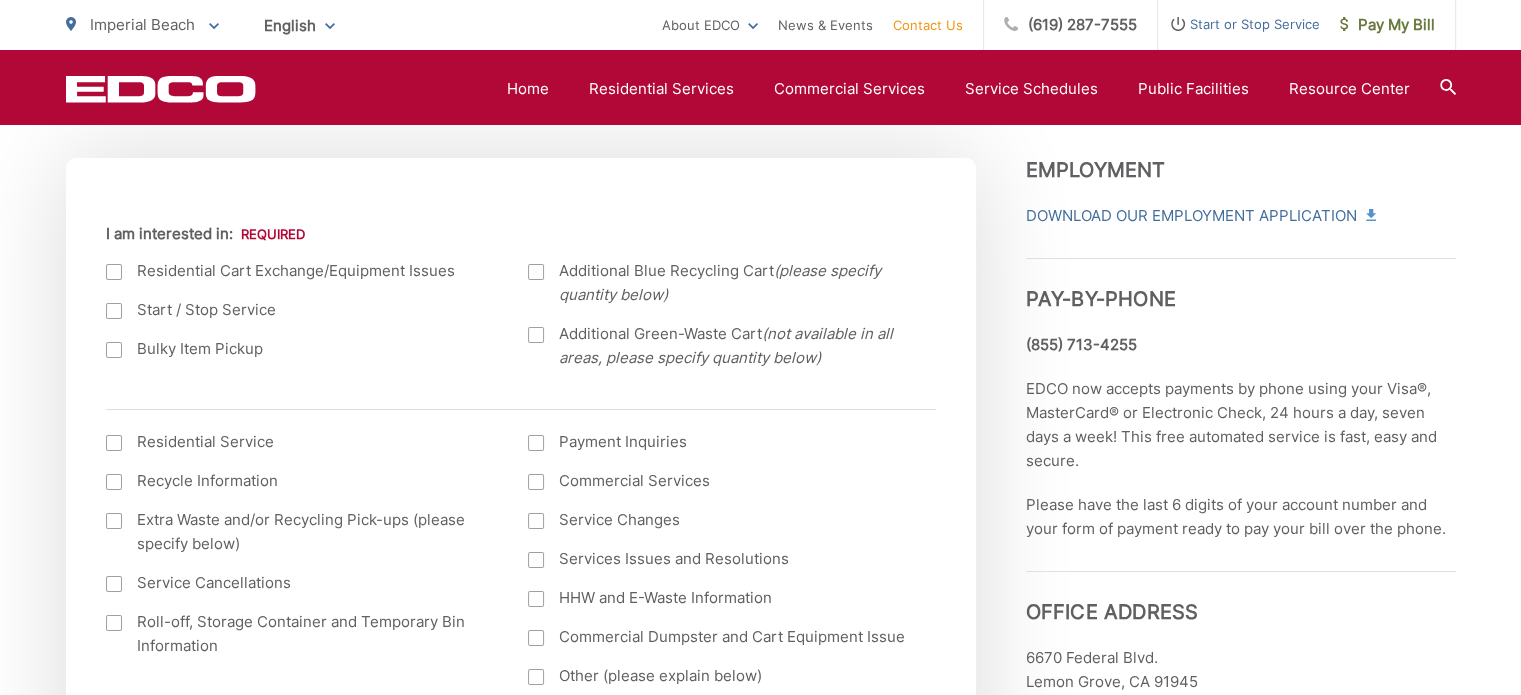 scroll, scrollTop: 680, scrollLeft: 0, axis: vertical 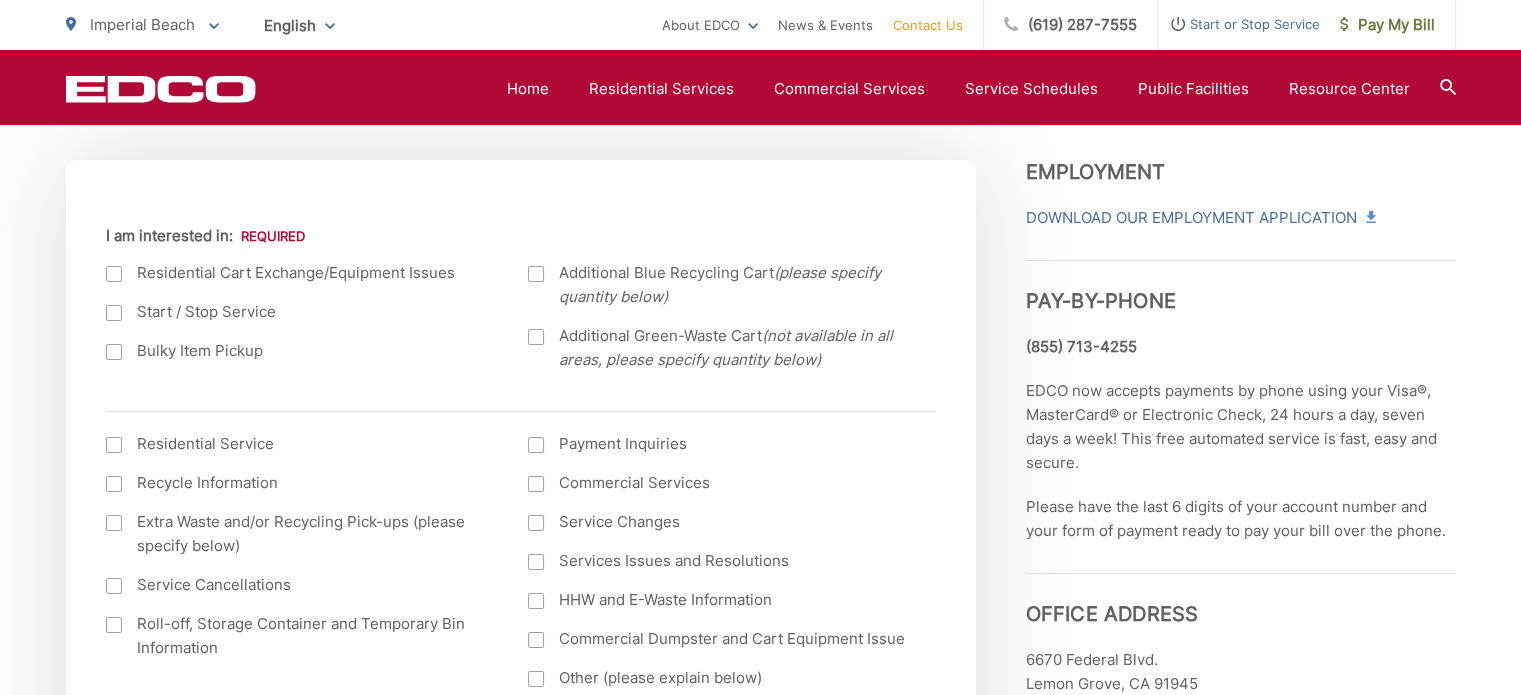 click at bounding box center (114, 352) 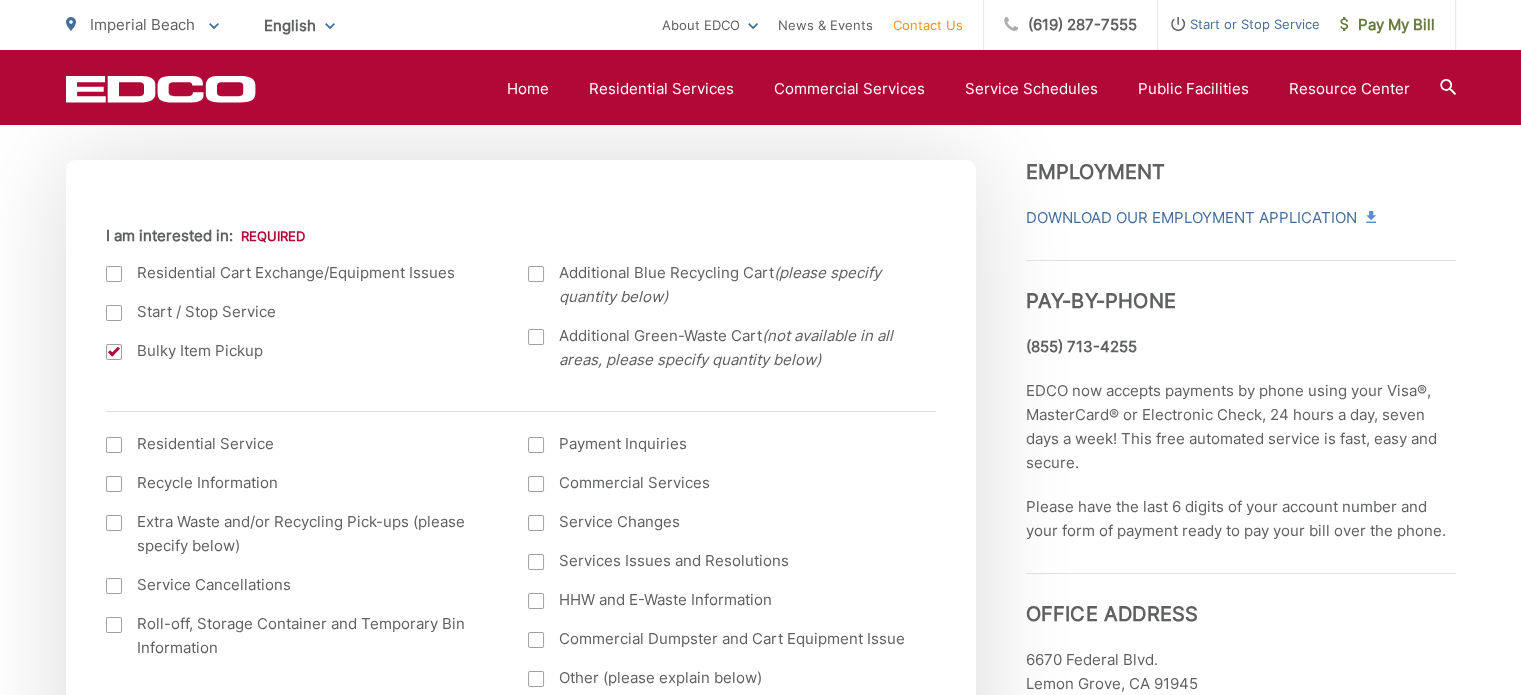 click at bounding box center (114, 445) 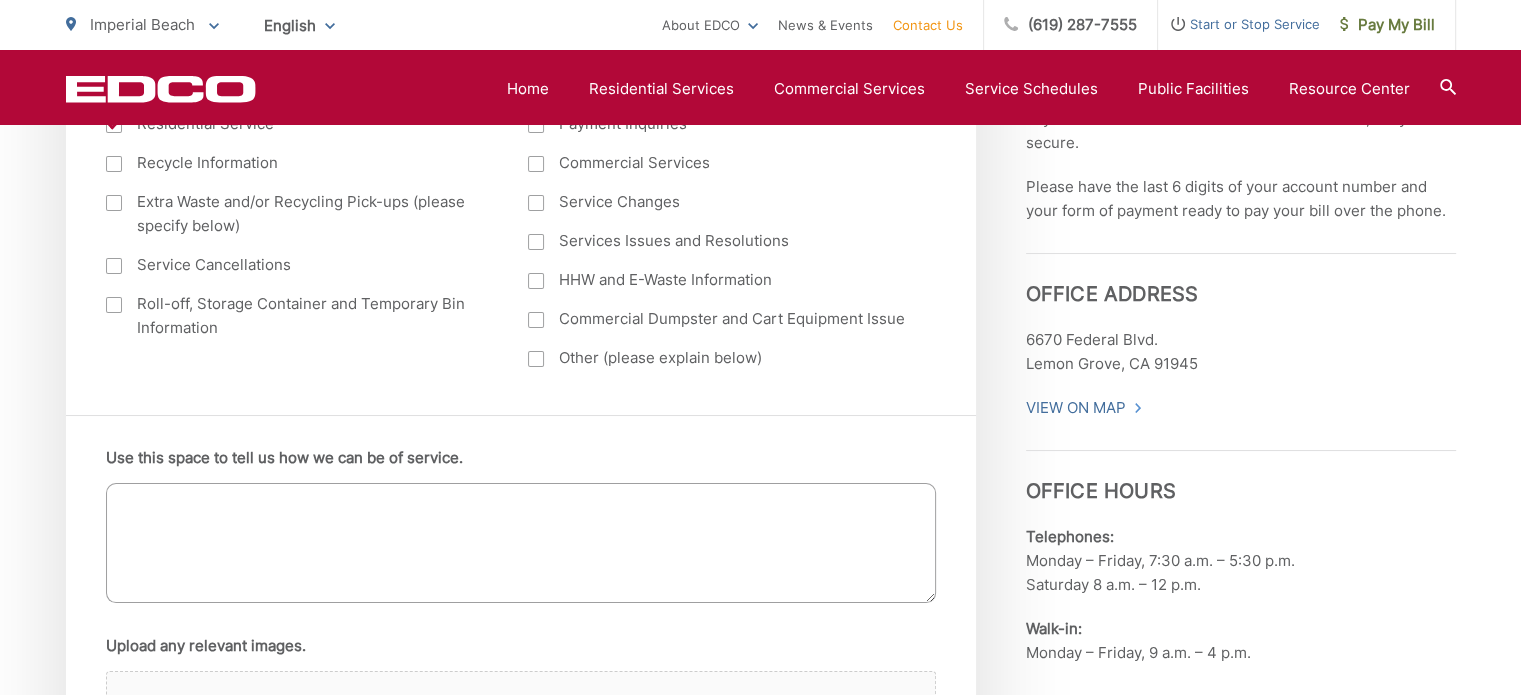 scroll, scrollTop: 1040, scrollLeft: 0, axis: vertical 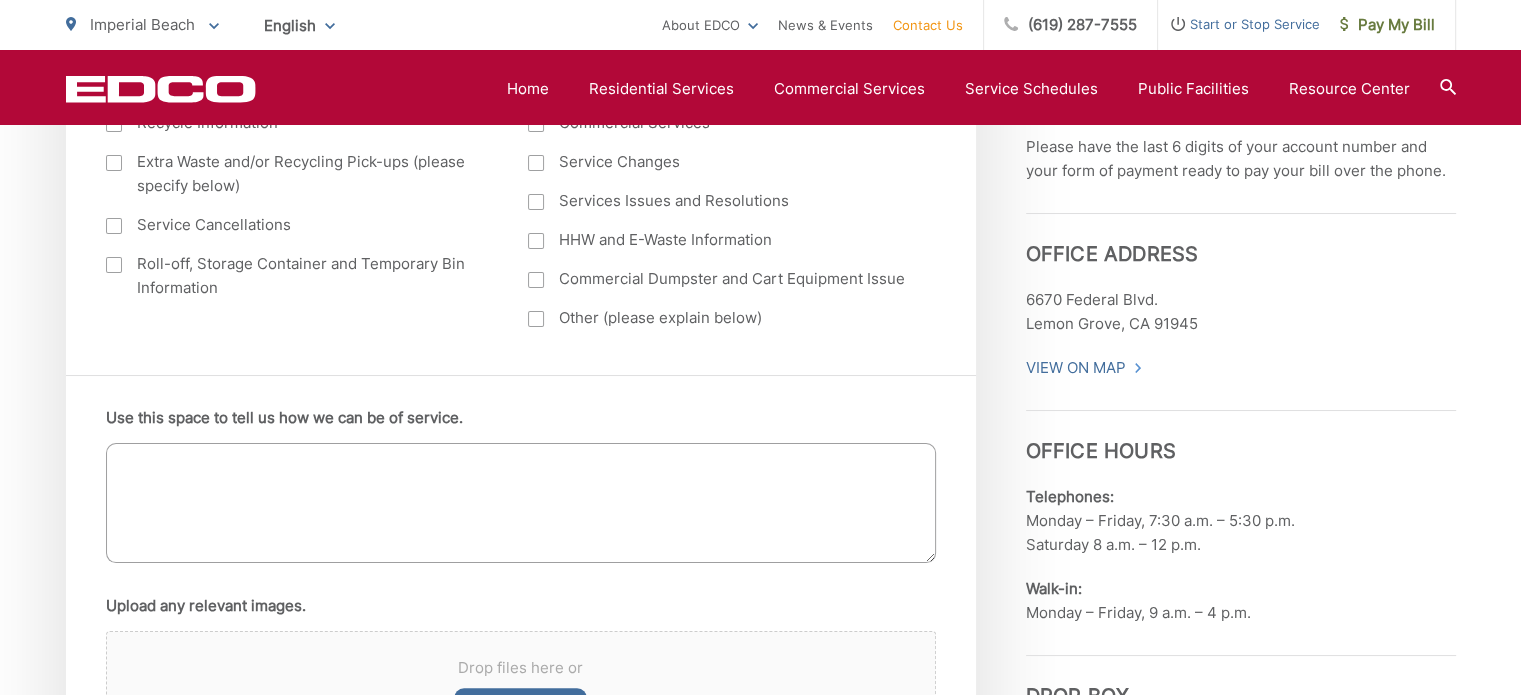 click on "Use this space to tell us how we can be of service." at bounding box center [521, 503] 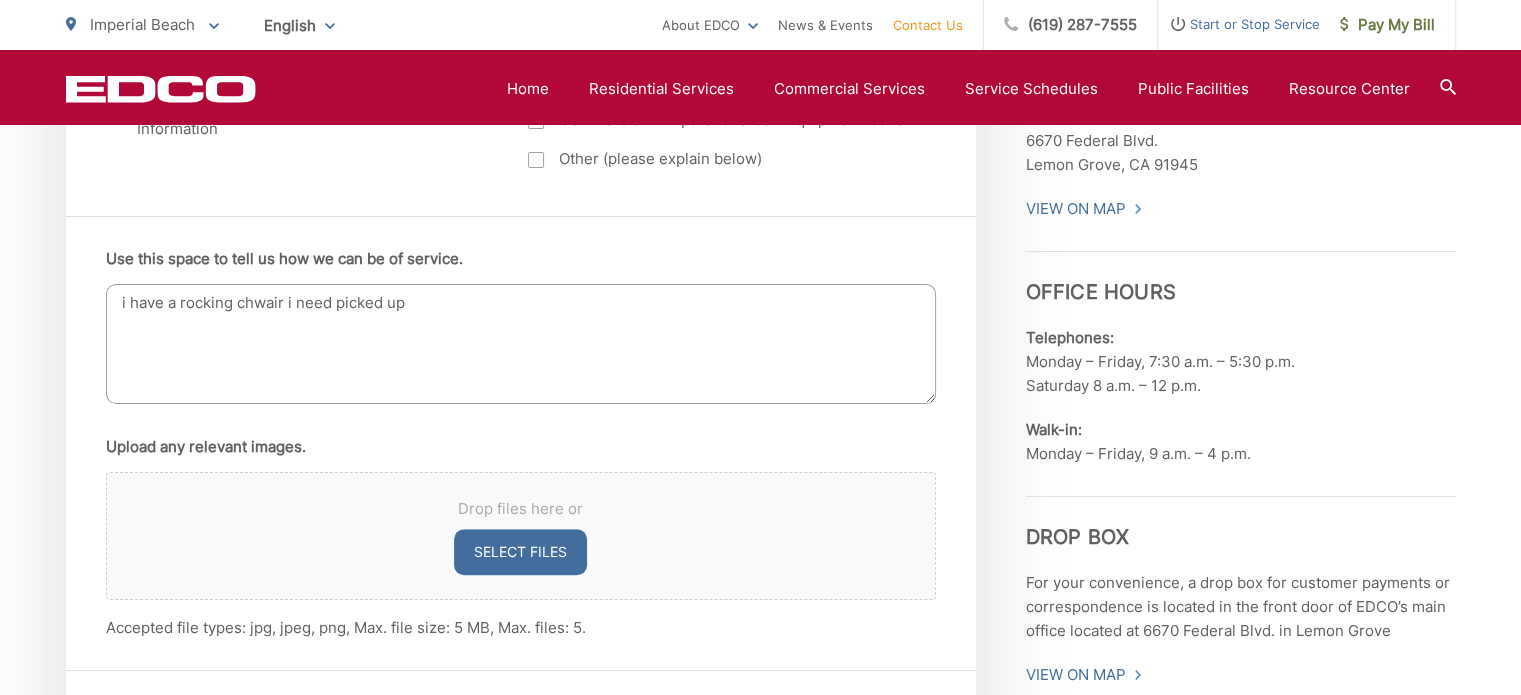 scroll, scrollTop: 1200, scrollLeft: 0, axis: vertical 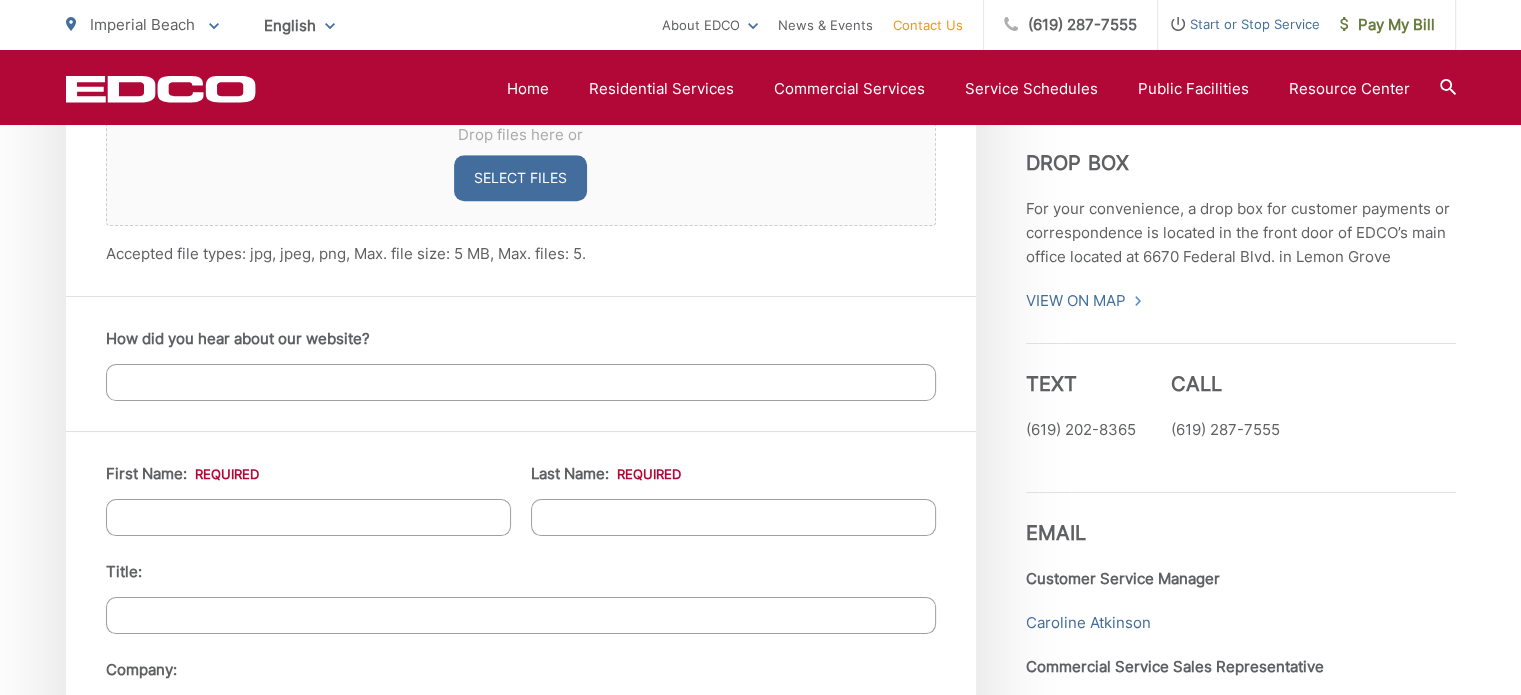 type on "i have a rocking chwair i need picked up" 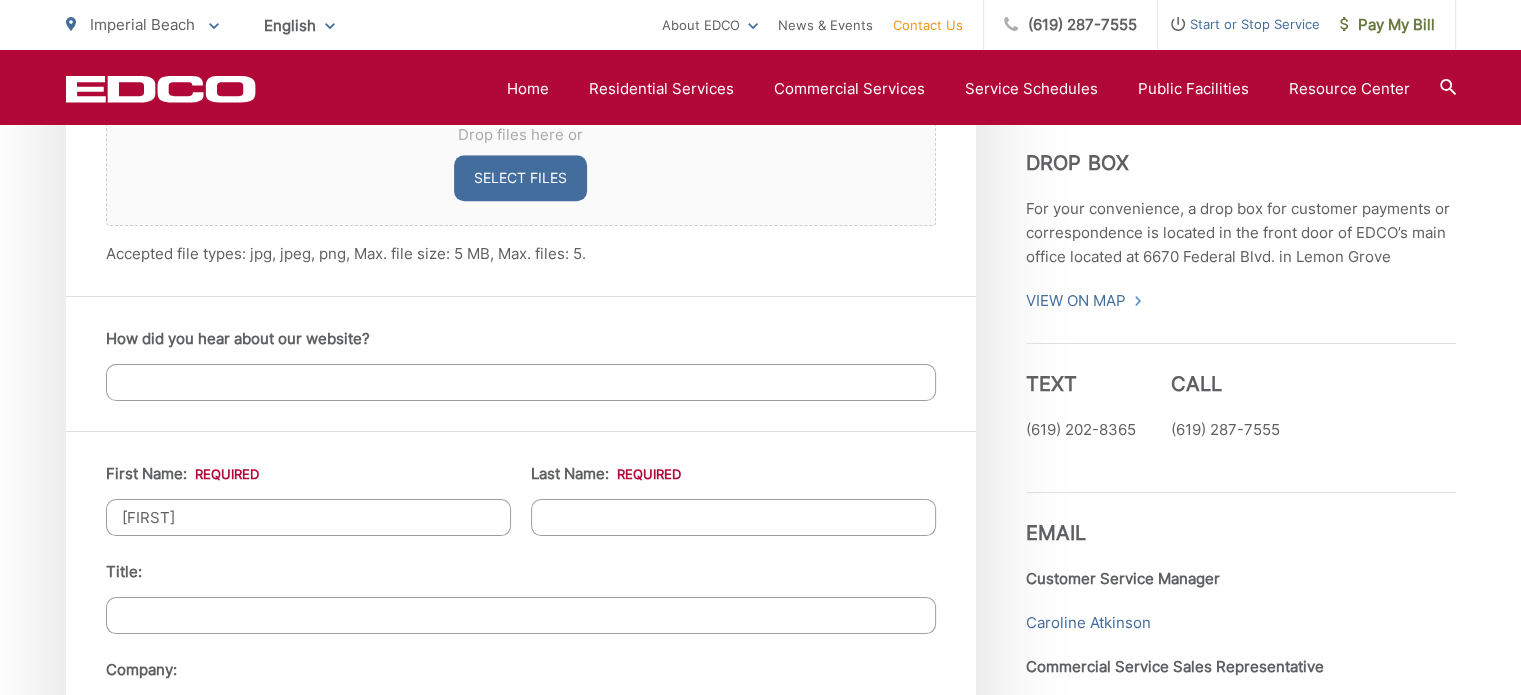 type on "Cross" 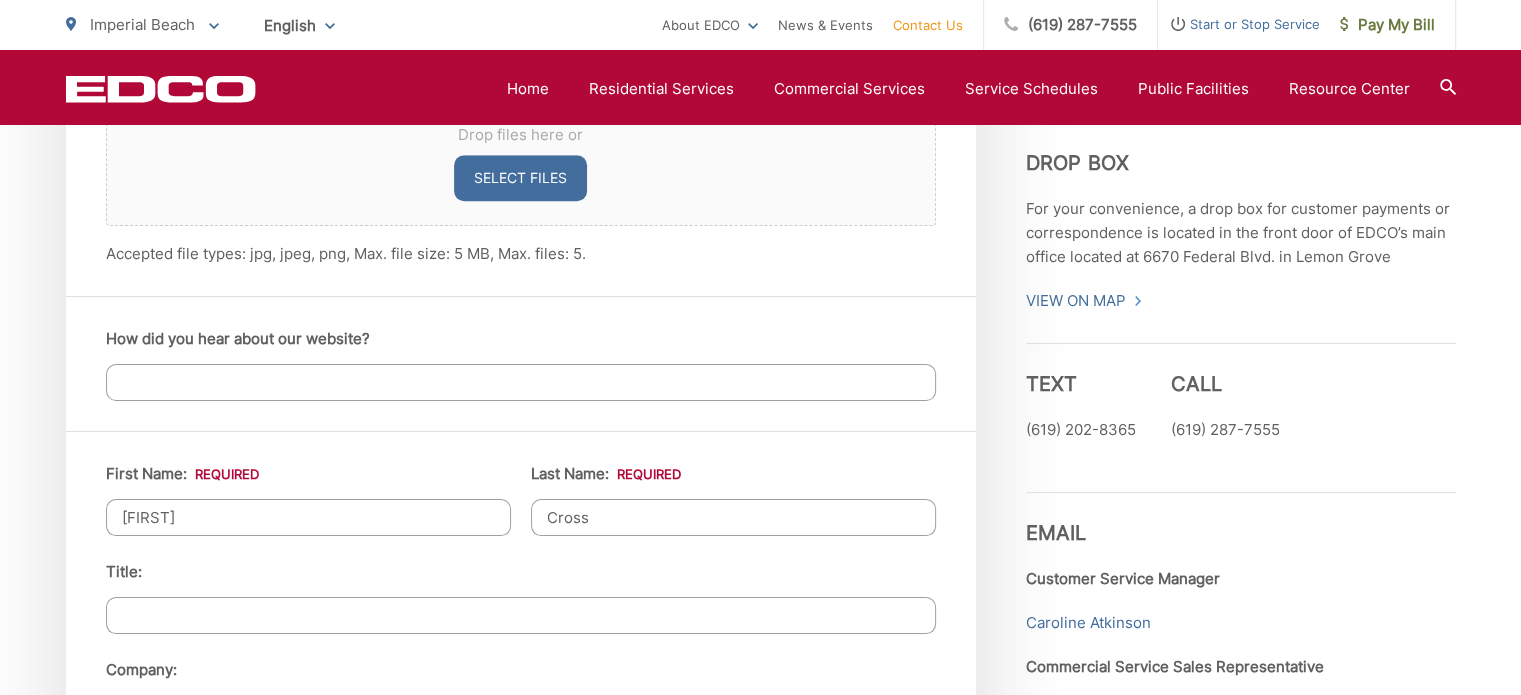 type on "904 Imperial Beach Boulevard" 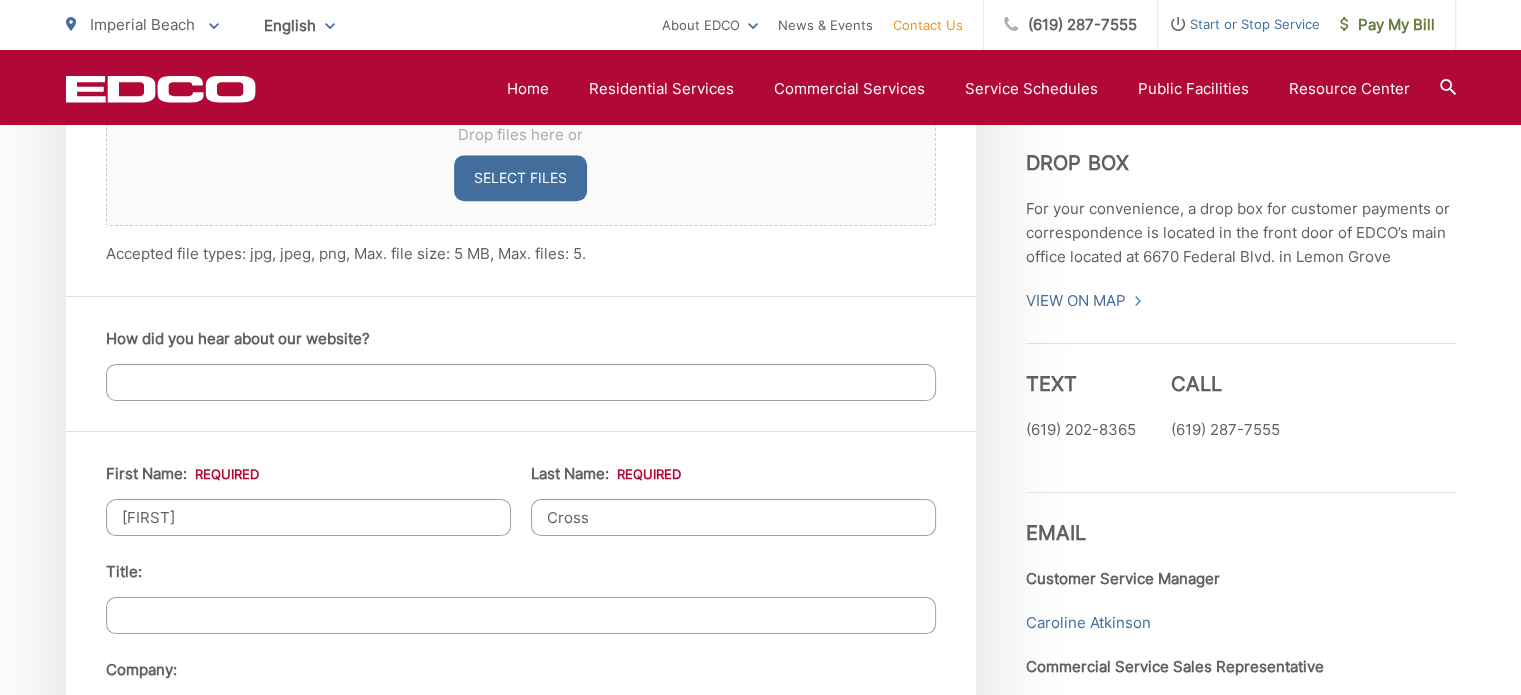 type on "Imperial Beach" 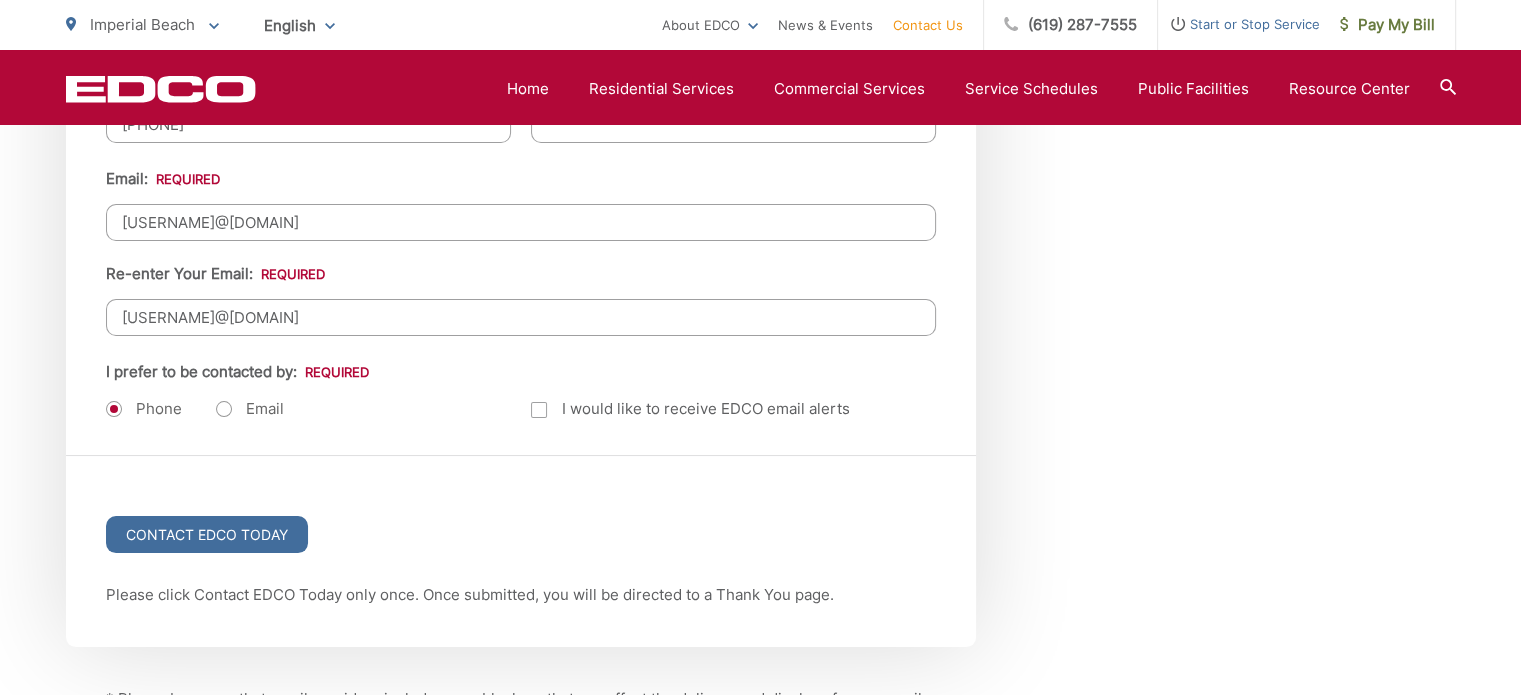 scroll, scrollTop: 2568, scrollLeft: 0, axis: vertical 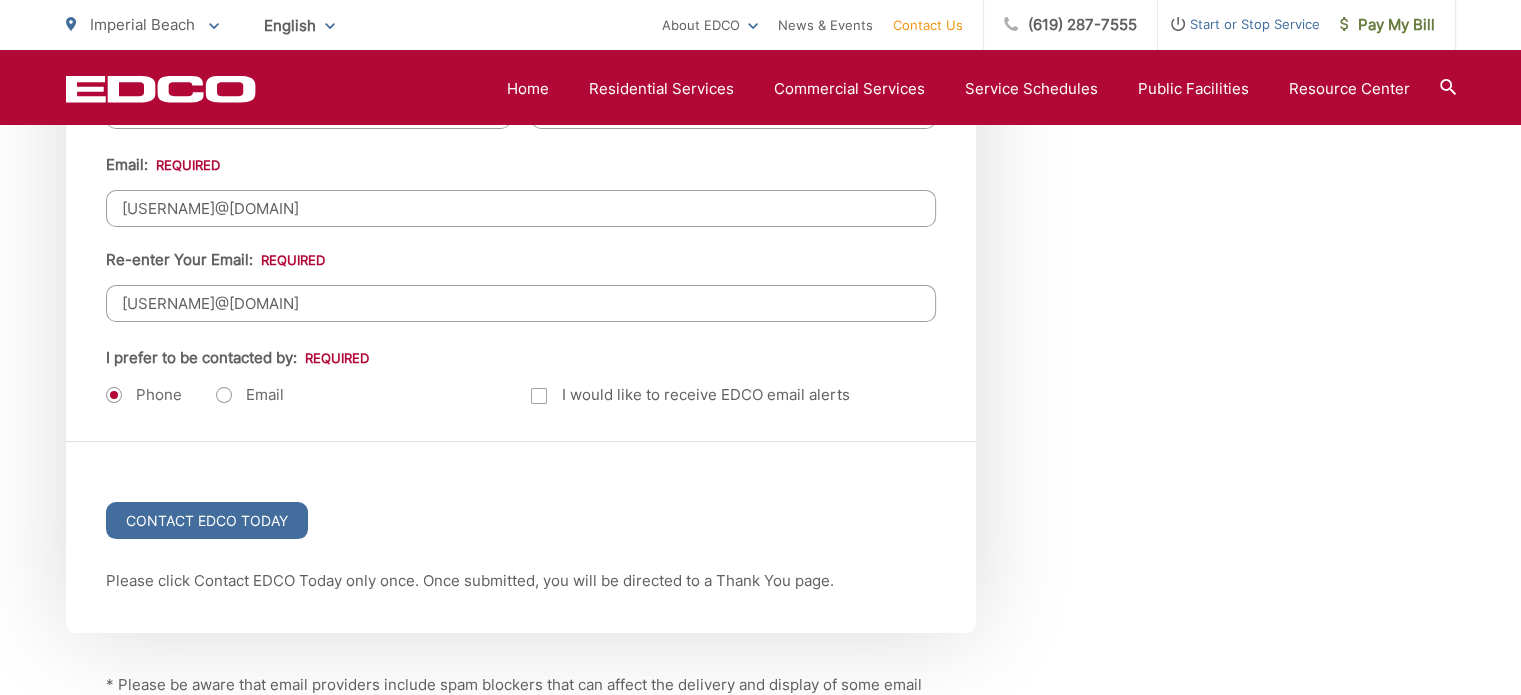 click on "Email" at bounding box center (250, 395) 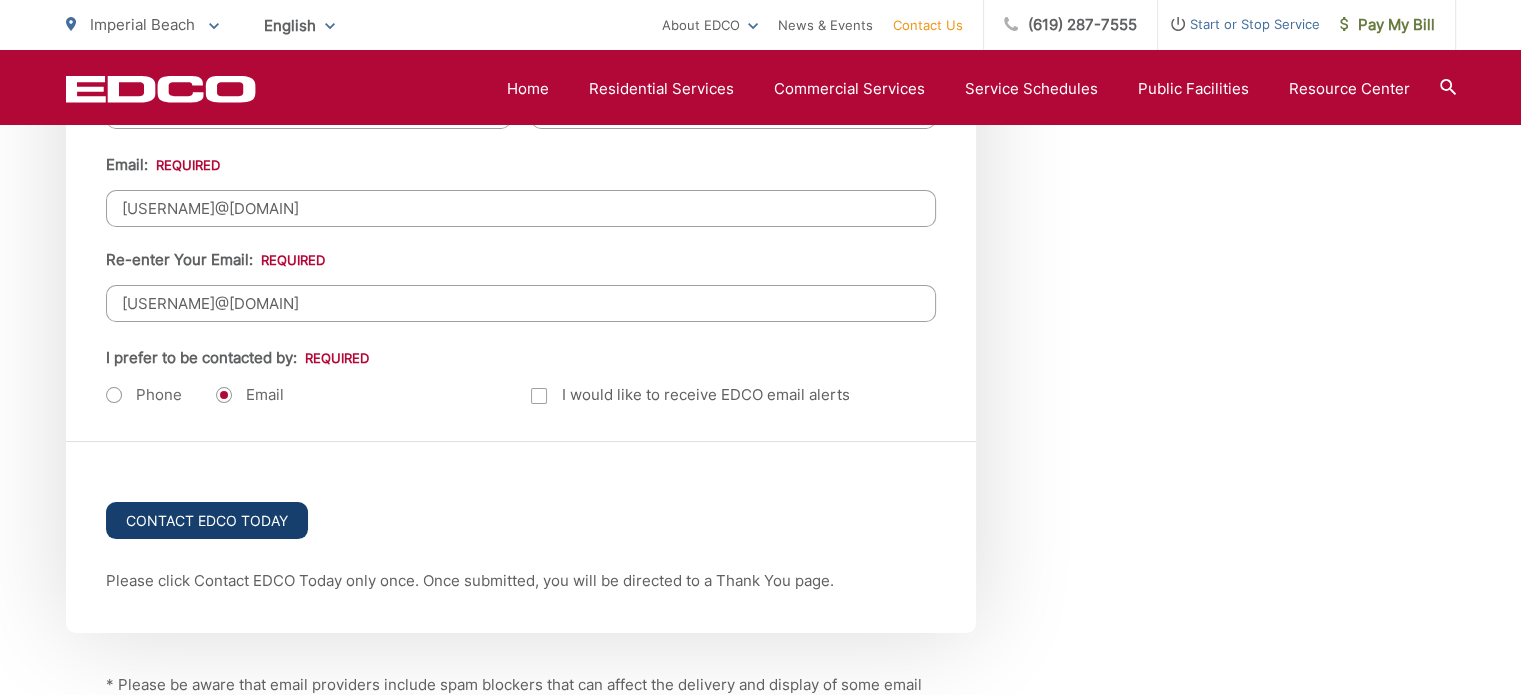 click on "Contact EDCO Today" at bounding box center [207, 520] 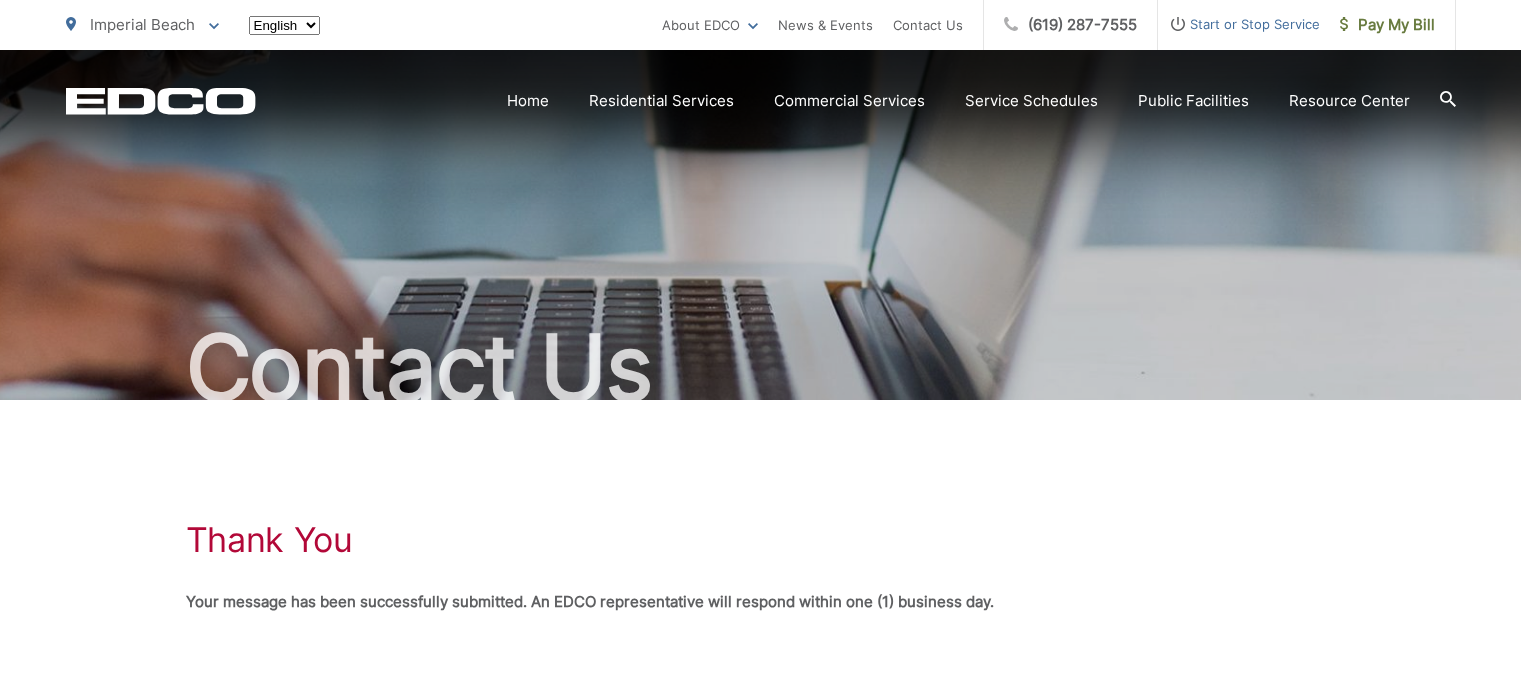 scroll, scrollTop: 0, scrollLeft: 0, axis: both 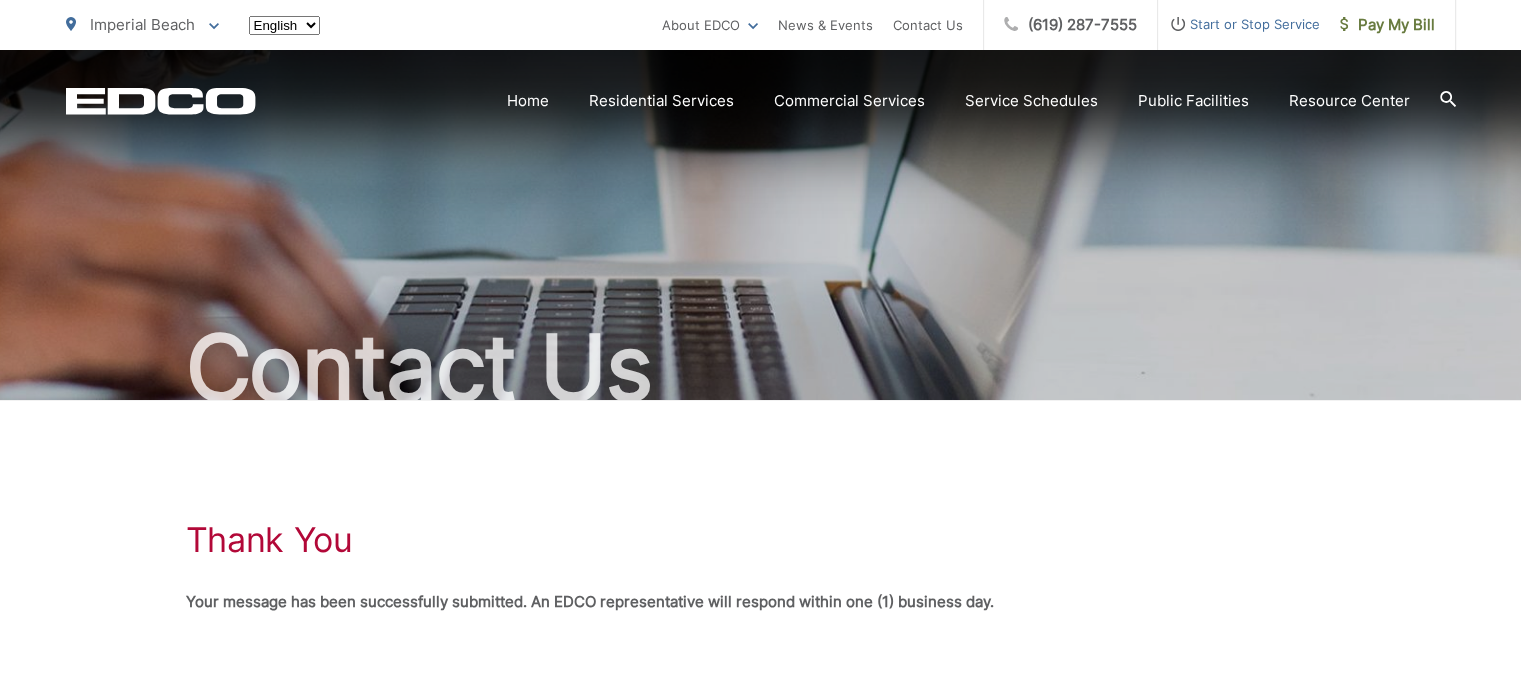 click on "Home
Back
Home
Residential Services
Curbside Pickup
Recycling
Organic Recycling
Trash
Household Hazardous Waste
Bulky Item Pickup
Discounts
Dumpster Service
Temporary Dumpster
Roll-Off Boxes
Storage Containers
Apartments & Condos
Recycling
Organic Recycling
Trash
Commercial Services
Commercial Services
Recycling
Organic Recycling
Trash
Roll-Off Boxes
Forklift Maintenance
Construction & Demolition
Dumpsters
Roll-Off Boxes
Storage Containers
Service Schedules" at bounding box center (760, 347) 